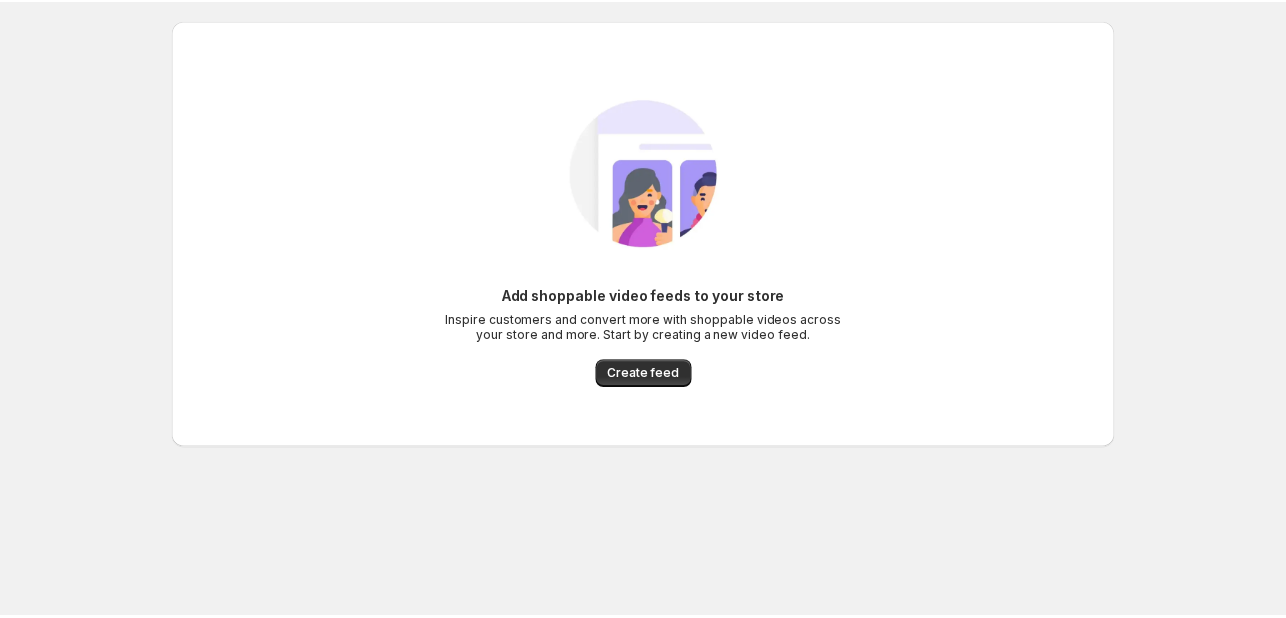 scroll, scrollTop: 0, scrollLeft: 0, axis: both 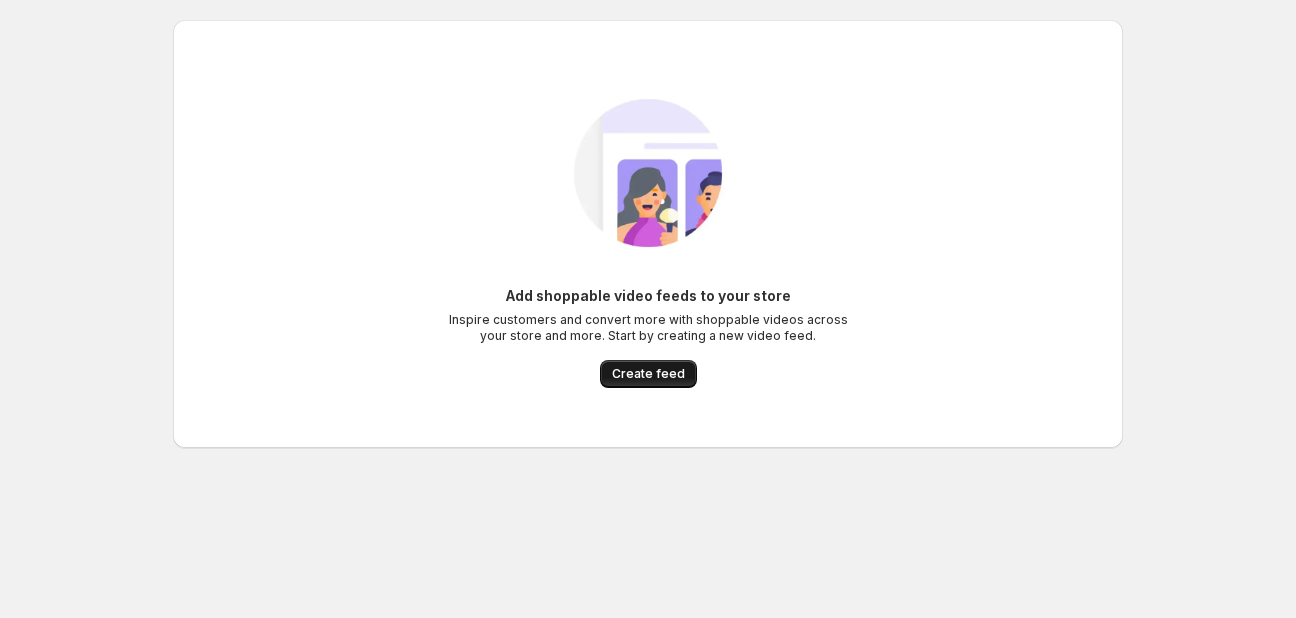 click on "Create feed" at bounding box center (648, 374) 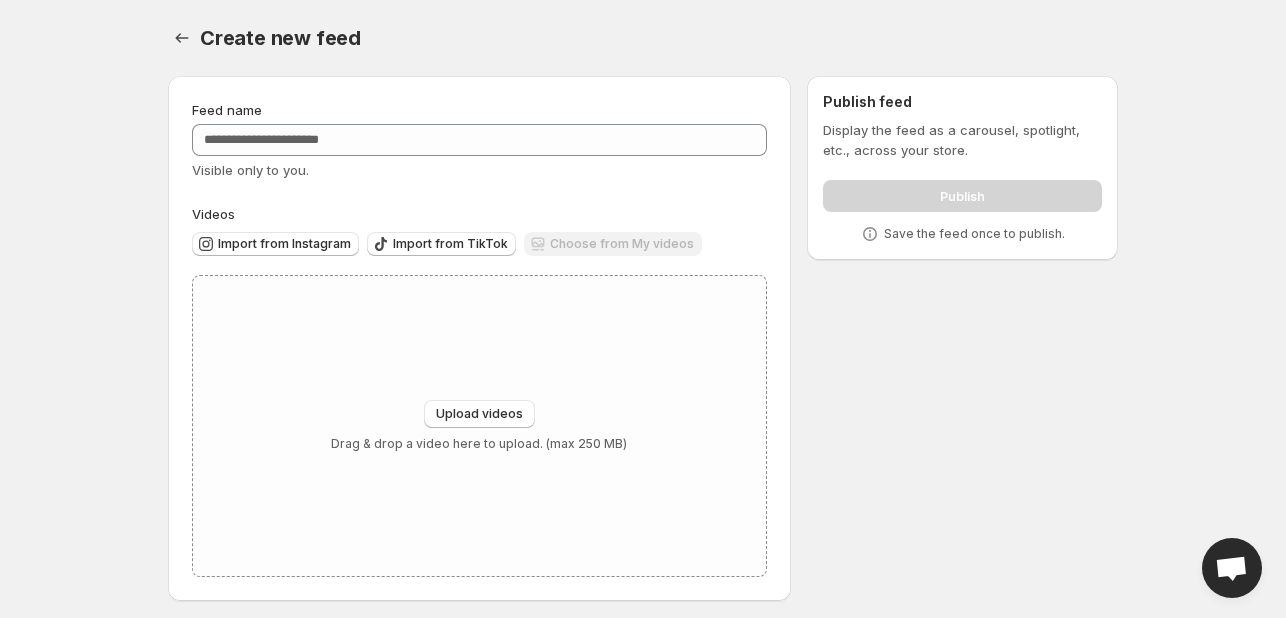 scroll, scrollTop: 8, scrollLeft: 0, axis: vertical 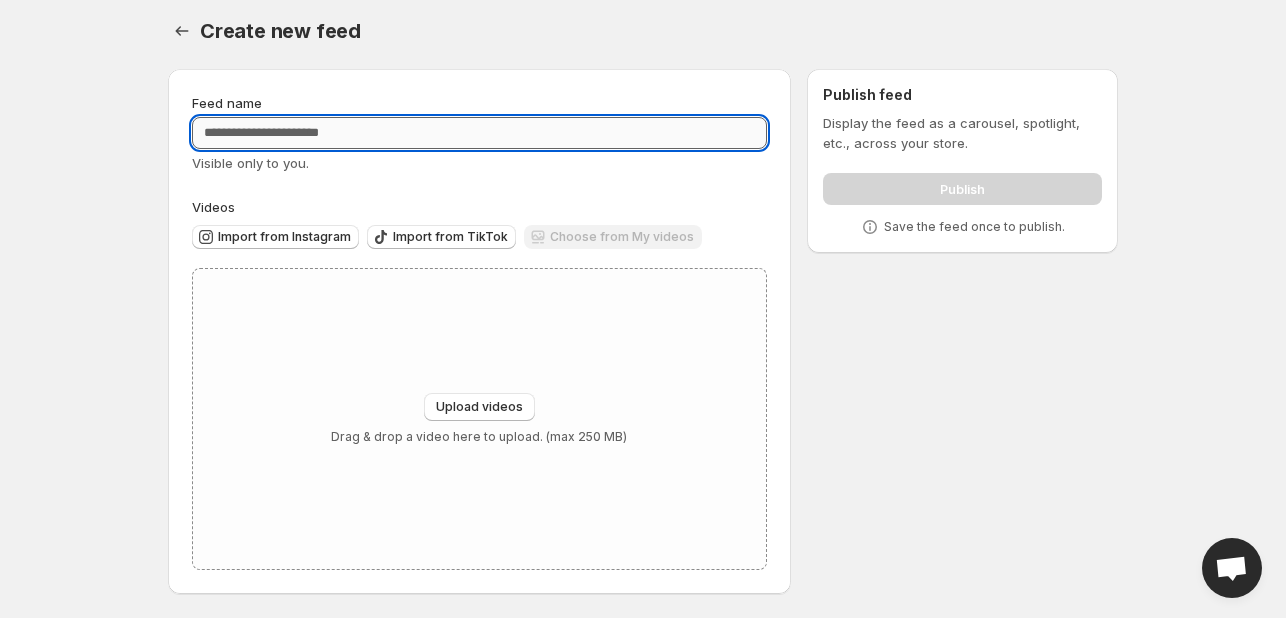 click on "Feed name" at bounding box center [479, 133] 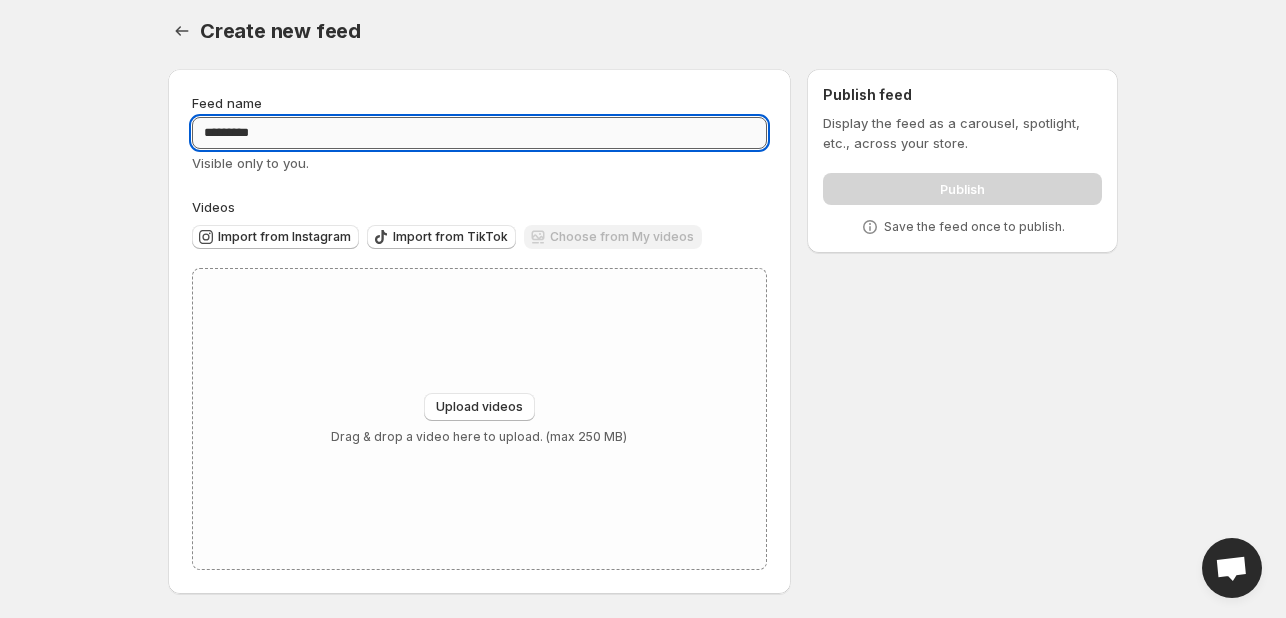 click on "*********" at bounding box center [479, 133] 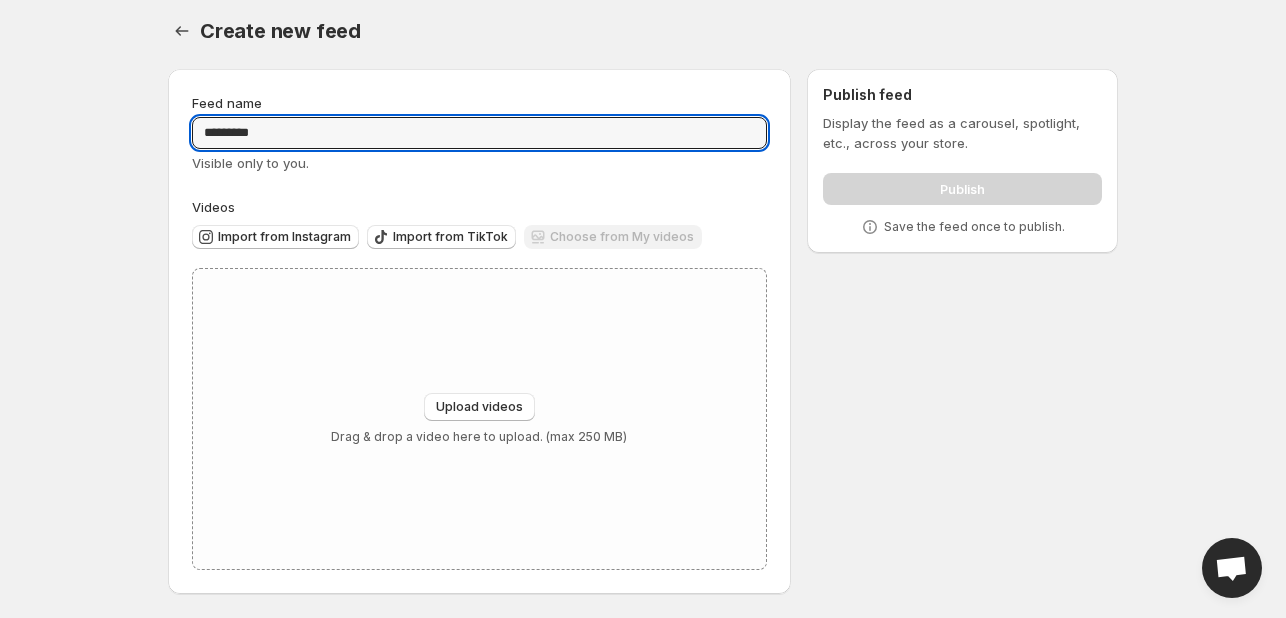 type on "*********" 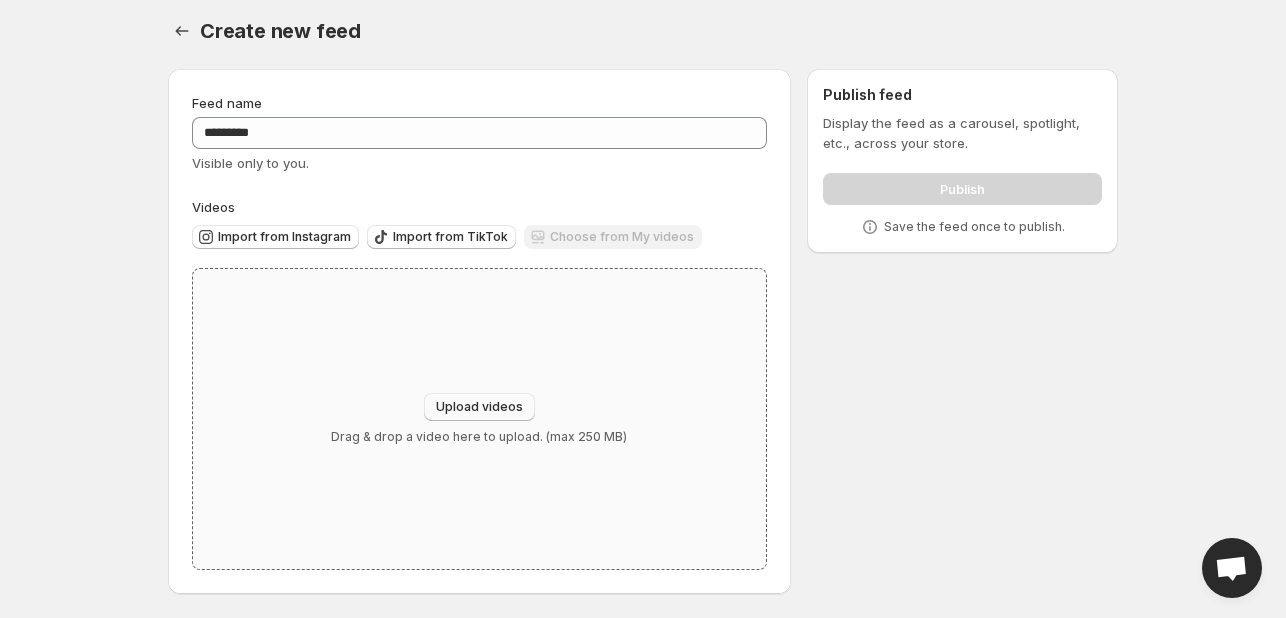 click on "Upload videos" at bounding box center (479, 407) 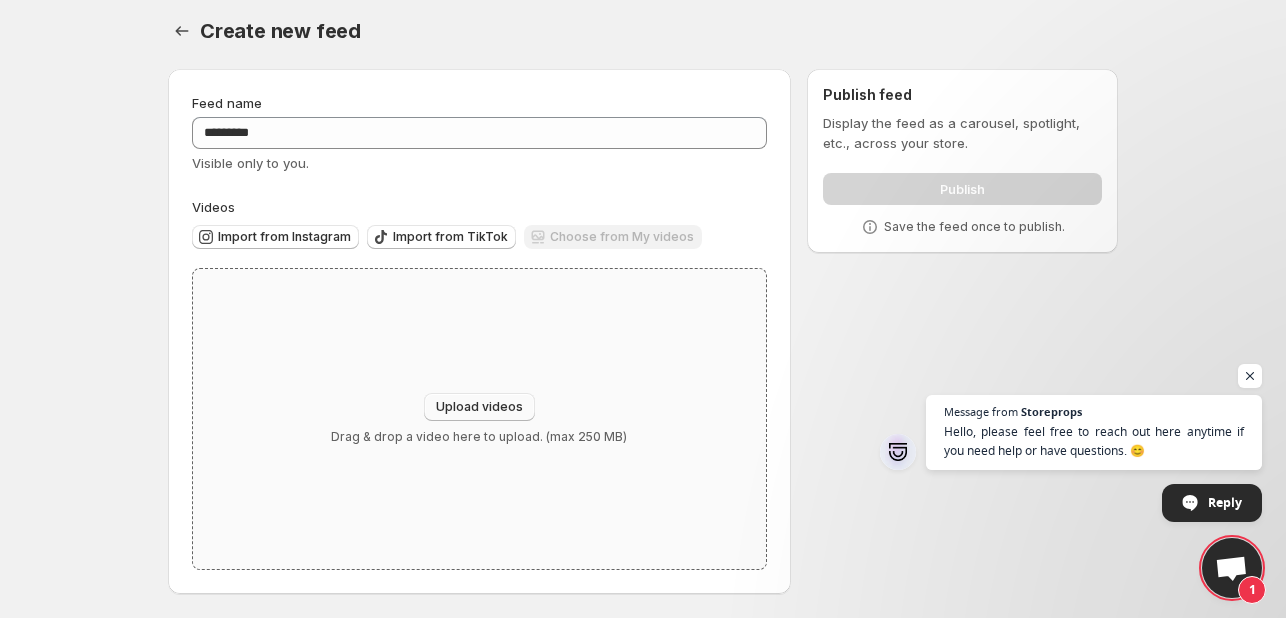 click on "Upload videos" at bounding box center [479, 407] 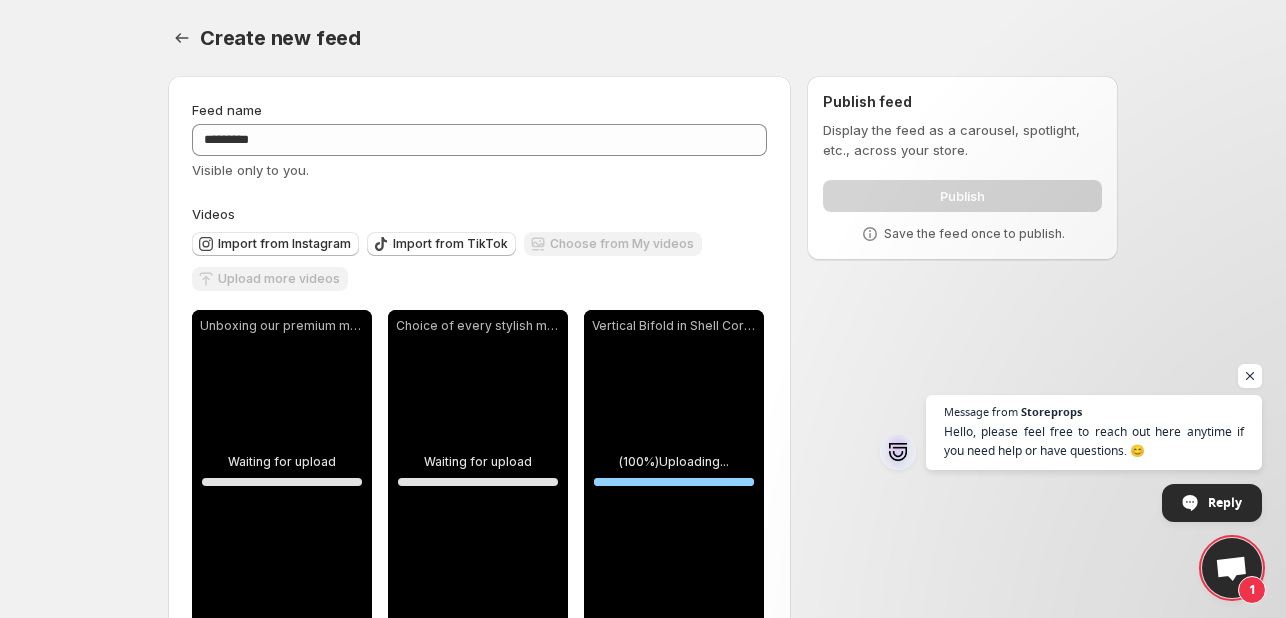 scroll, scrollTop: 61, scrollLeft: 0, axis: vertical 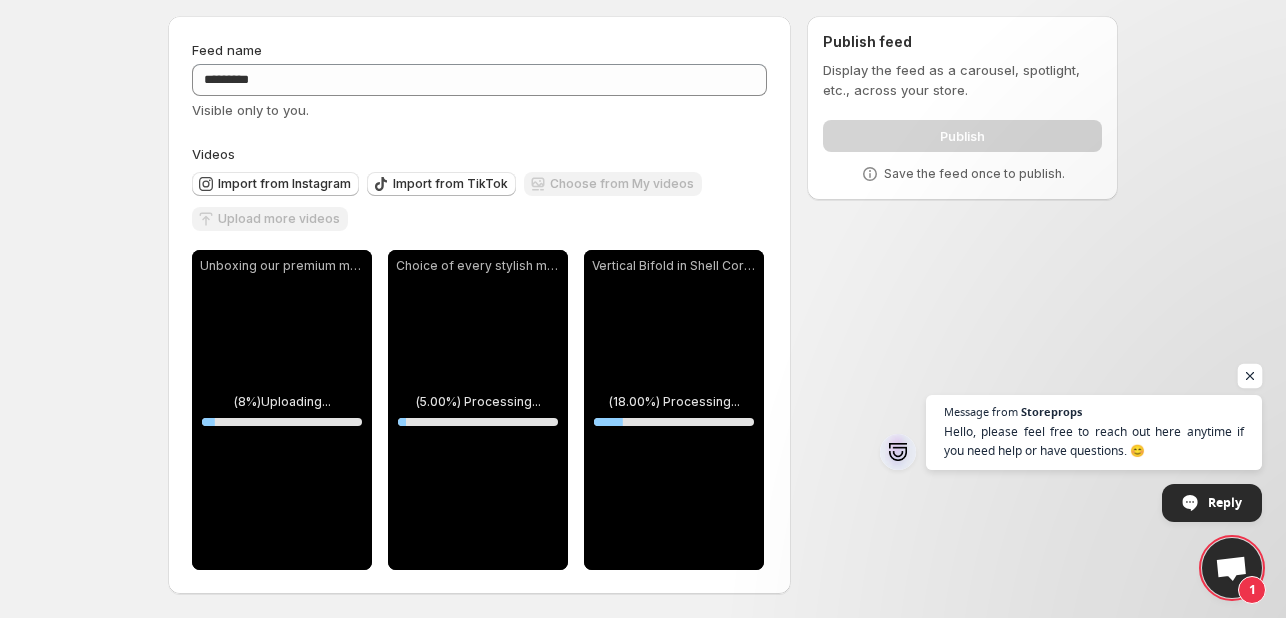 click at bounding box center [1250, 376] 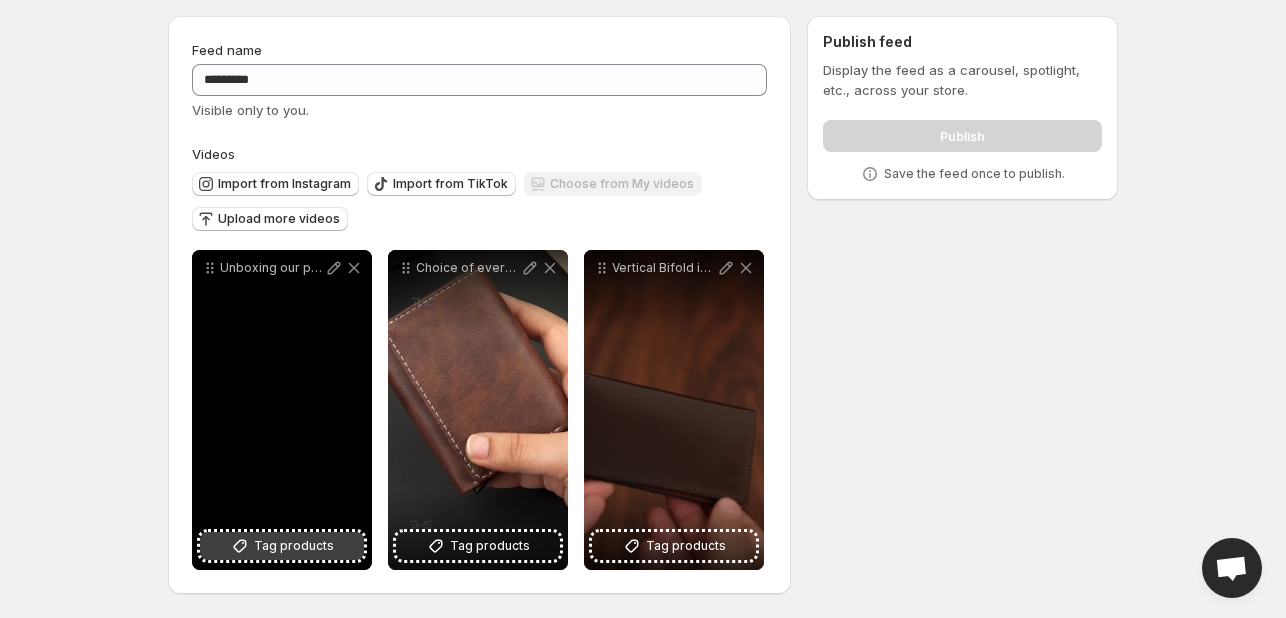 click on "Tag products" at bounding box center (294, 546) 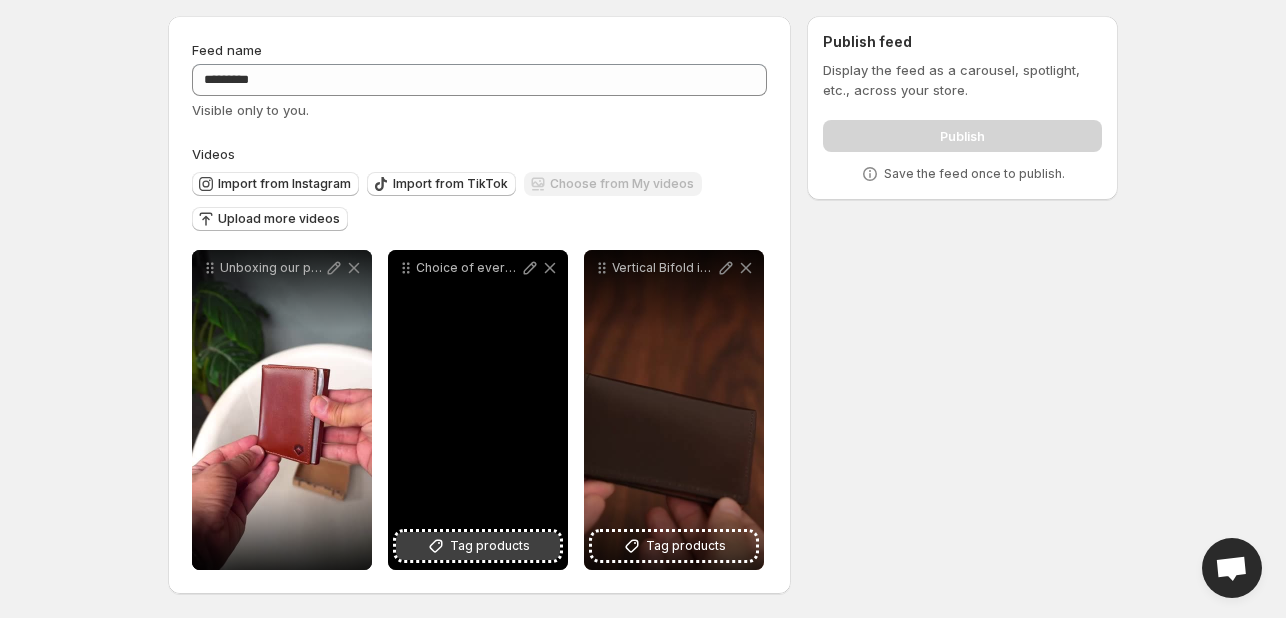 click on "Tag products" at bounding box center [490, 546] 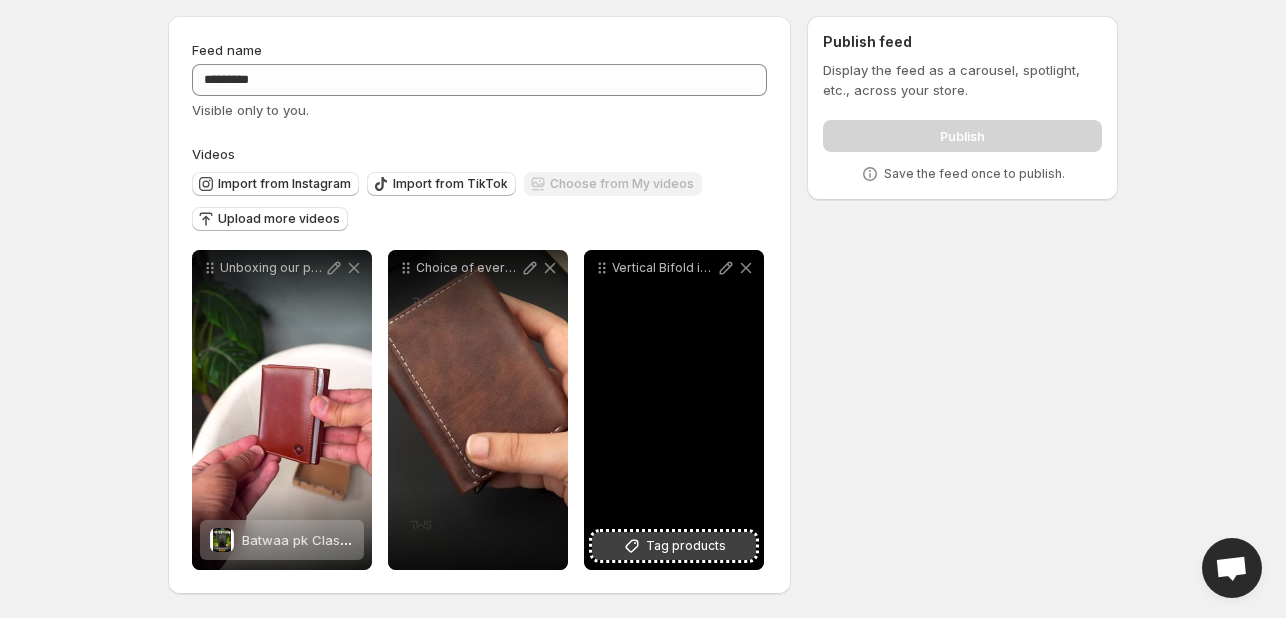 click on "Tag products" at bounding box center [686, 546] 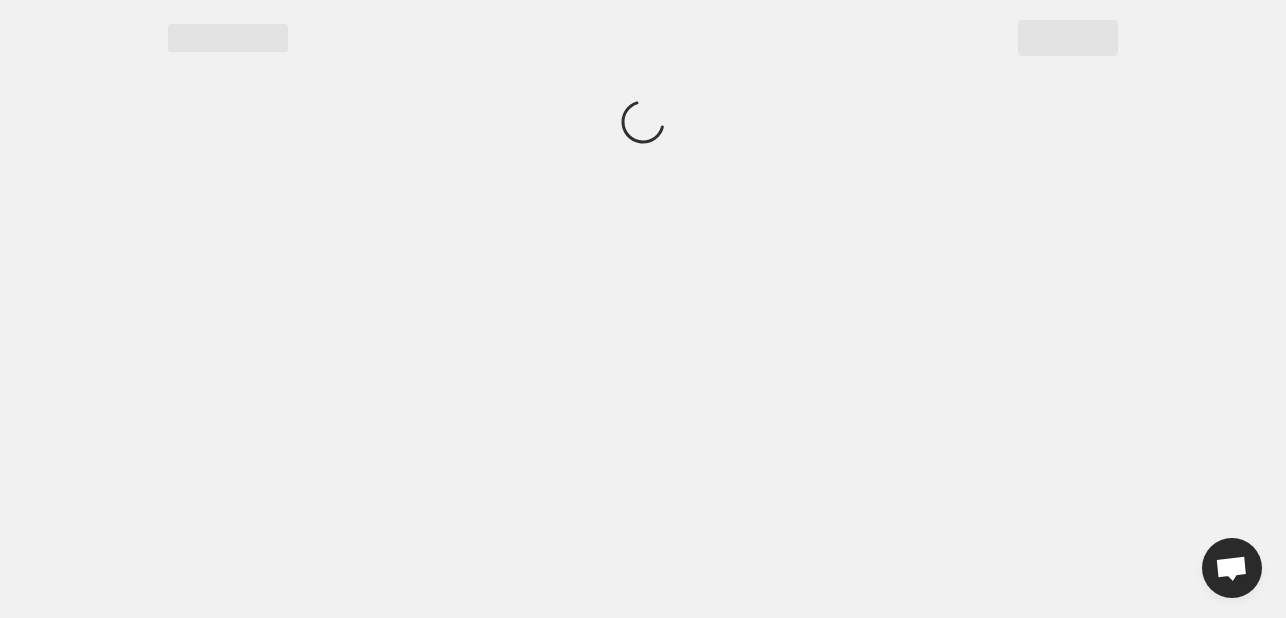 scroll, scrollTop: 0, scrollLeft: 0, axis: both 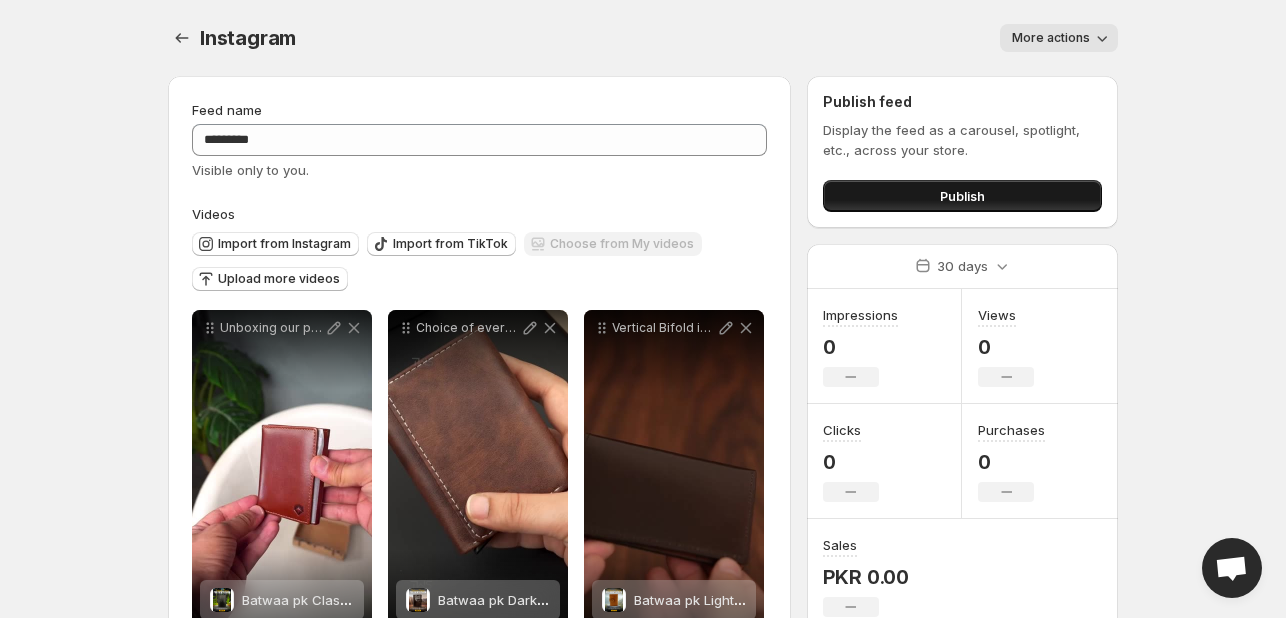 click on "Publish" at bounding box center [962, 196] 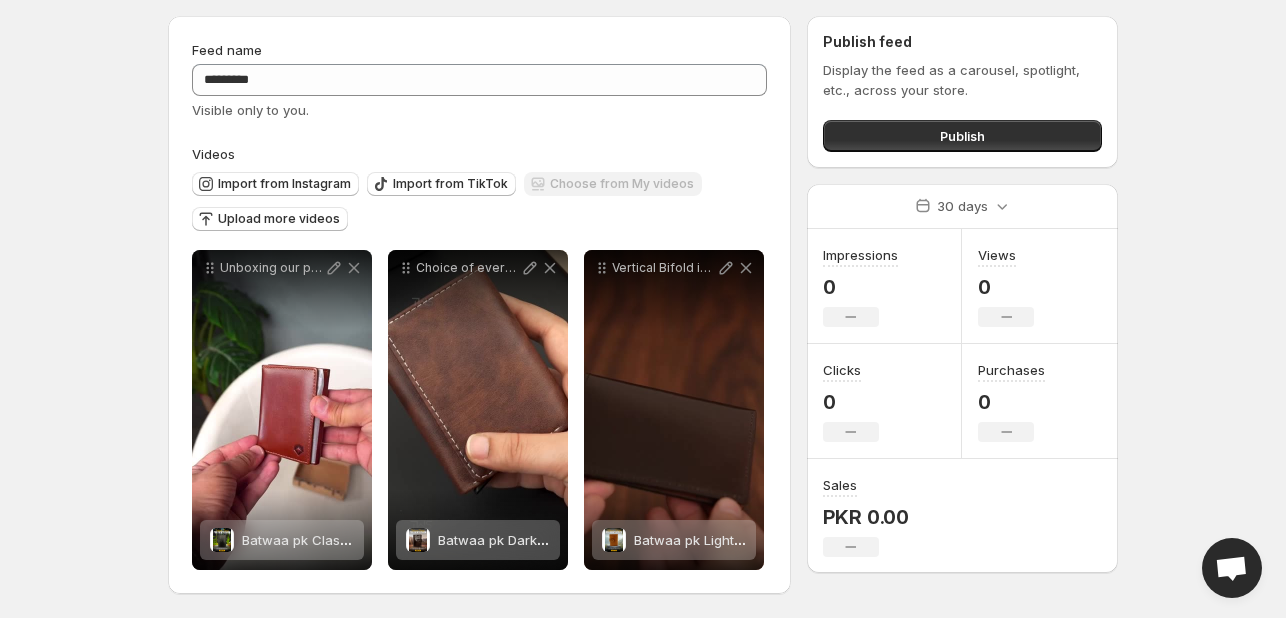 scroll, scrollTop: 0, scrollLeft: 0, axis: both 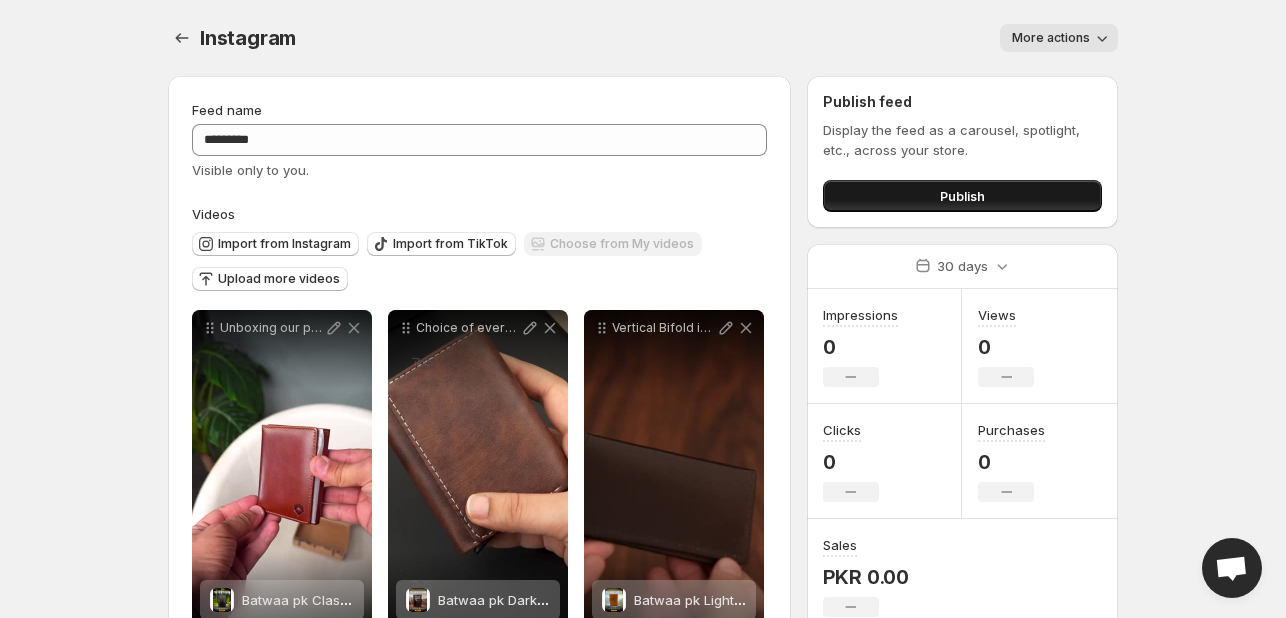 click on "Publish" at bounding box center (962, 196) 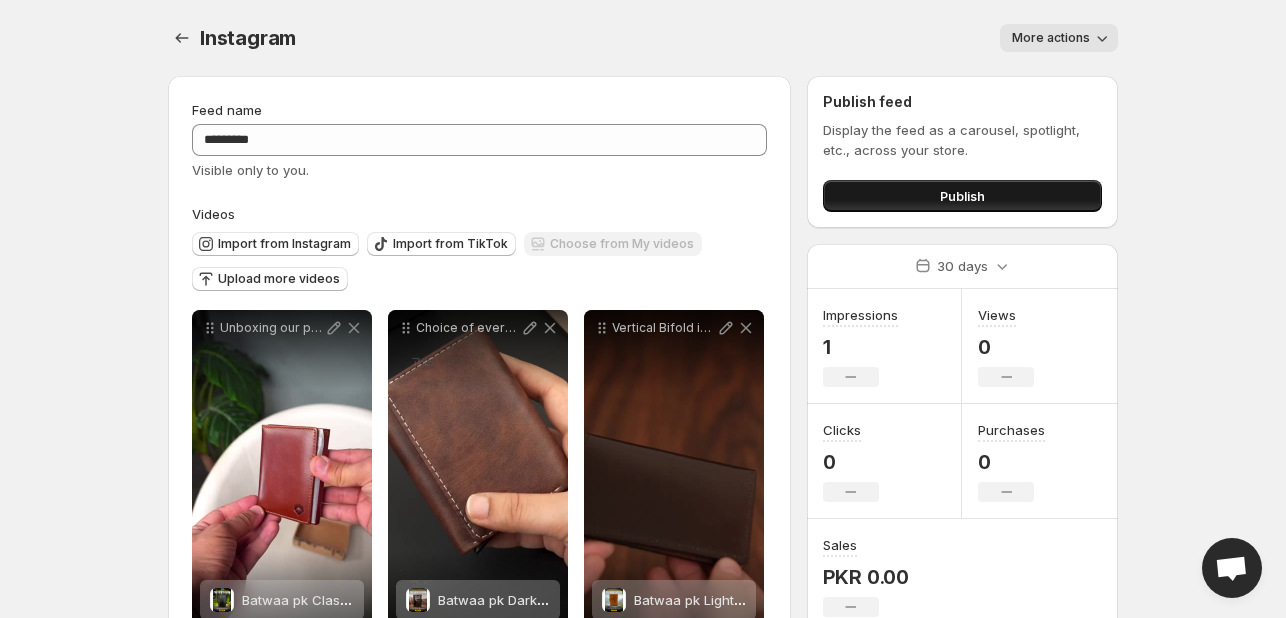 click on "Publish" at bounding box center (962, 196) 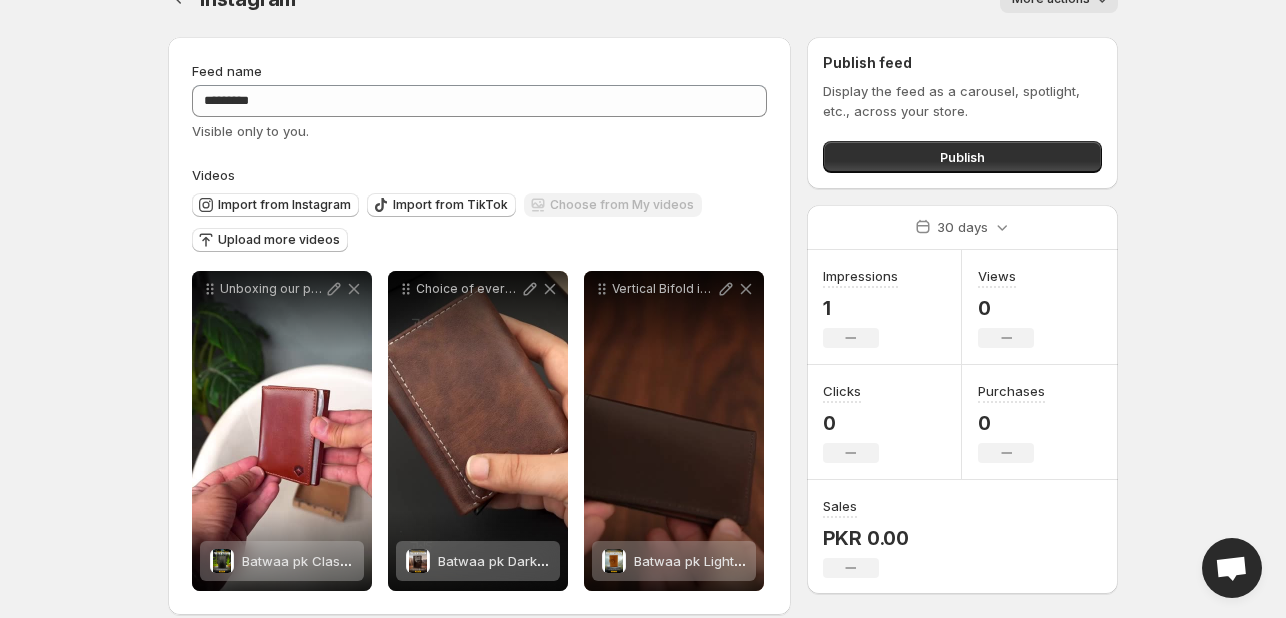 scroll, scrollTop: 0, scrollLeft: 0, axis: both 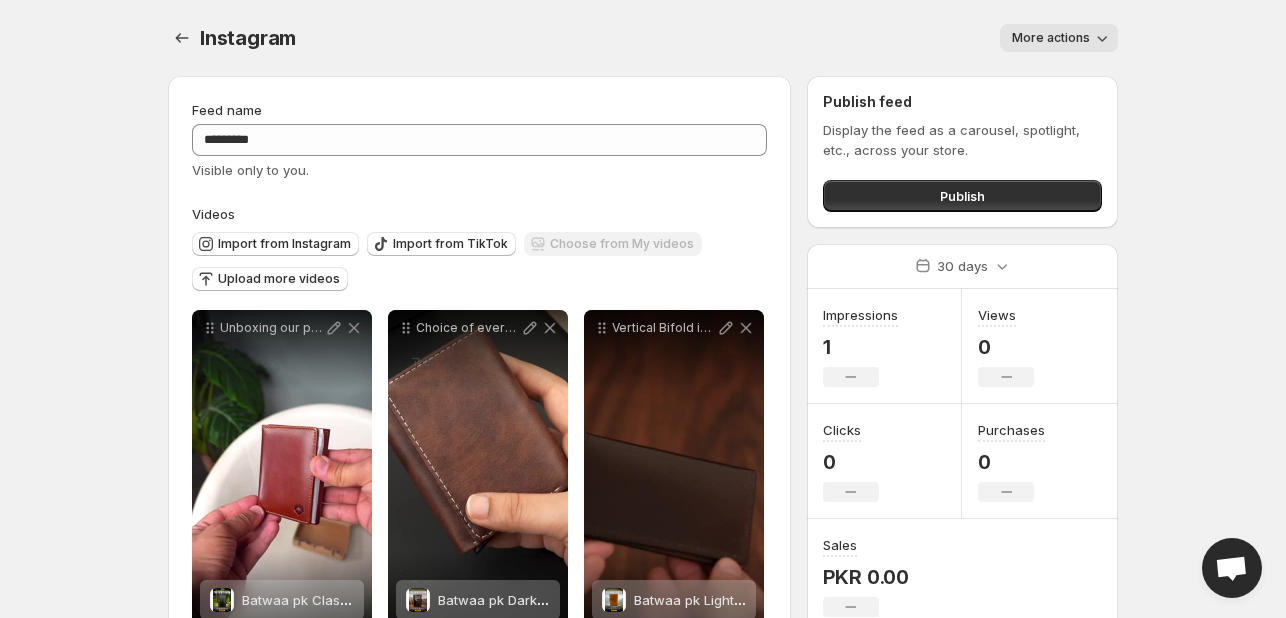 click 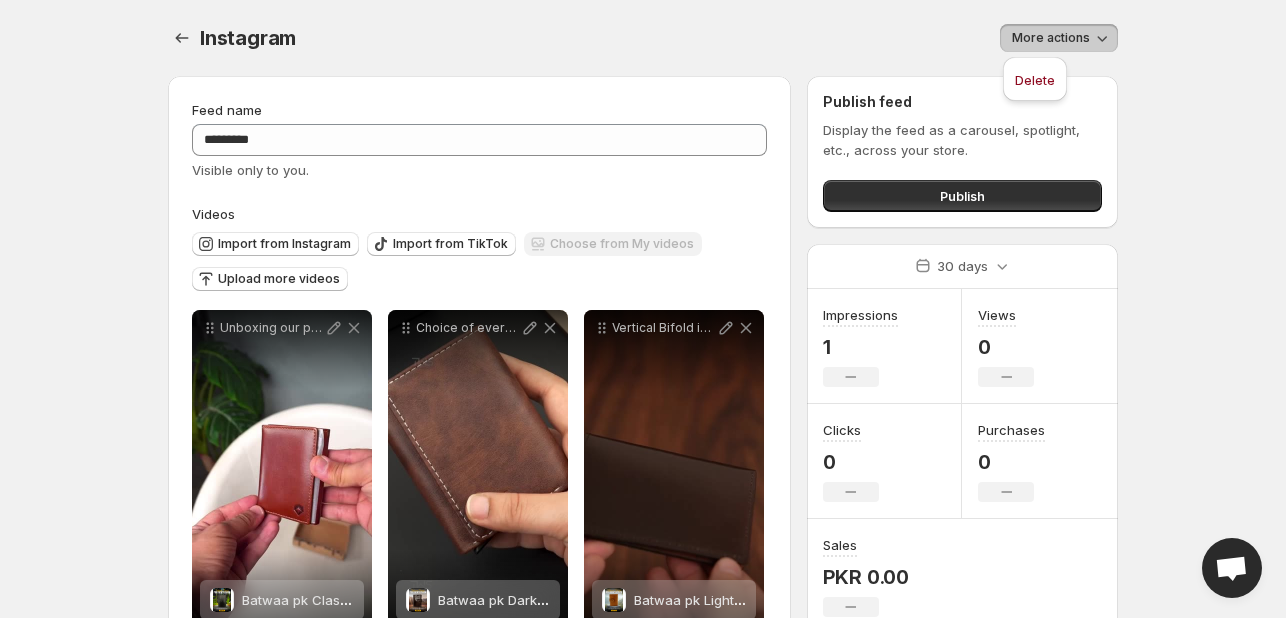 click 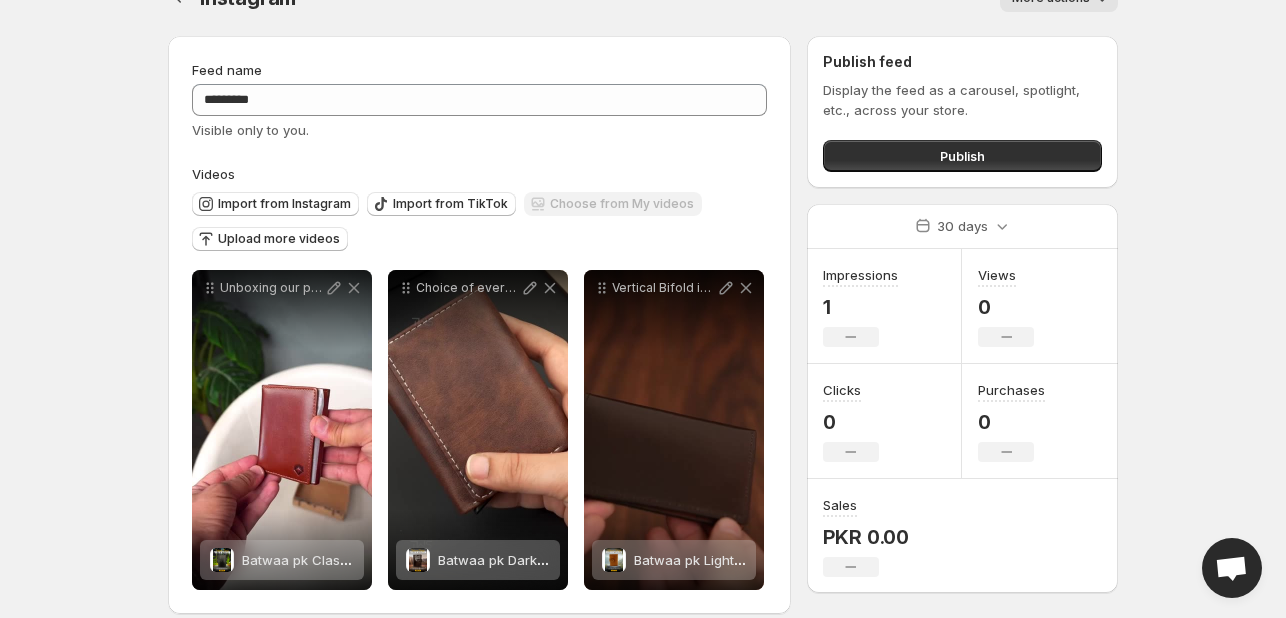 scroll, scrollTop: 61, scrollLeft: 0, axis: vertical 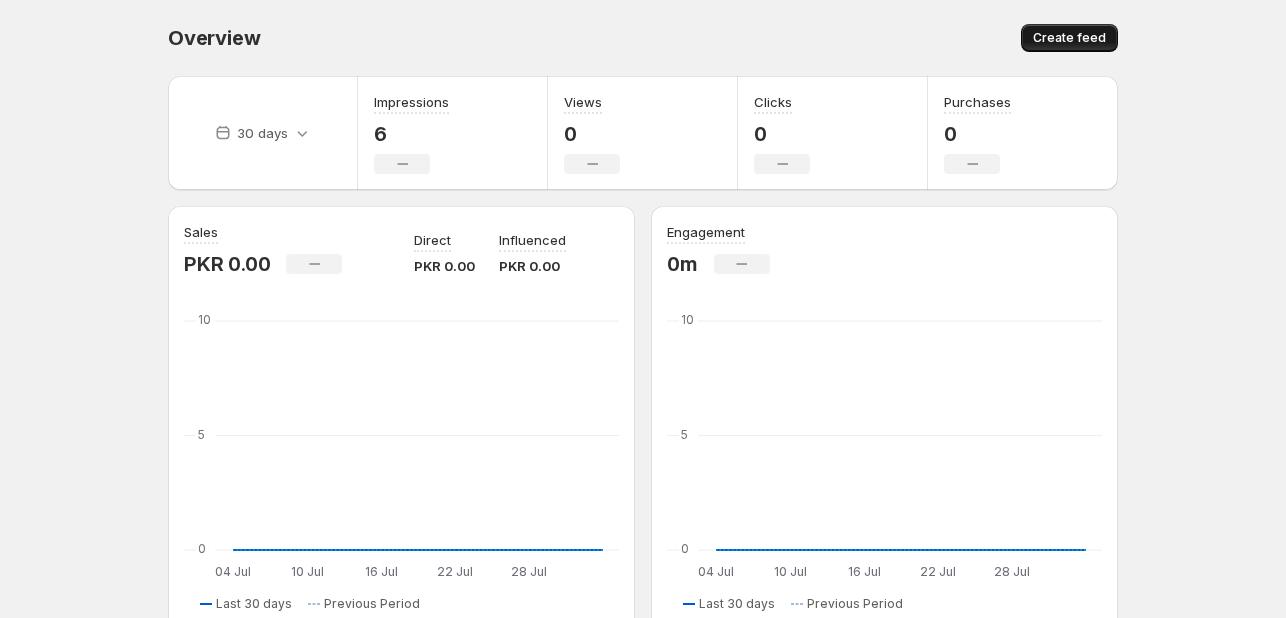 click on "Create feed" at bounding box center (1069, 38) 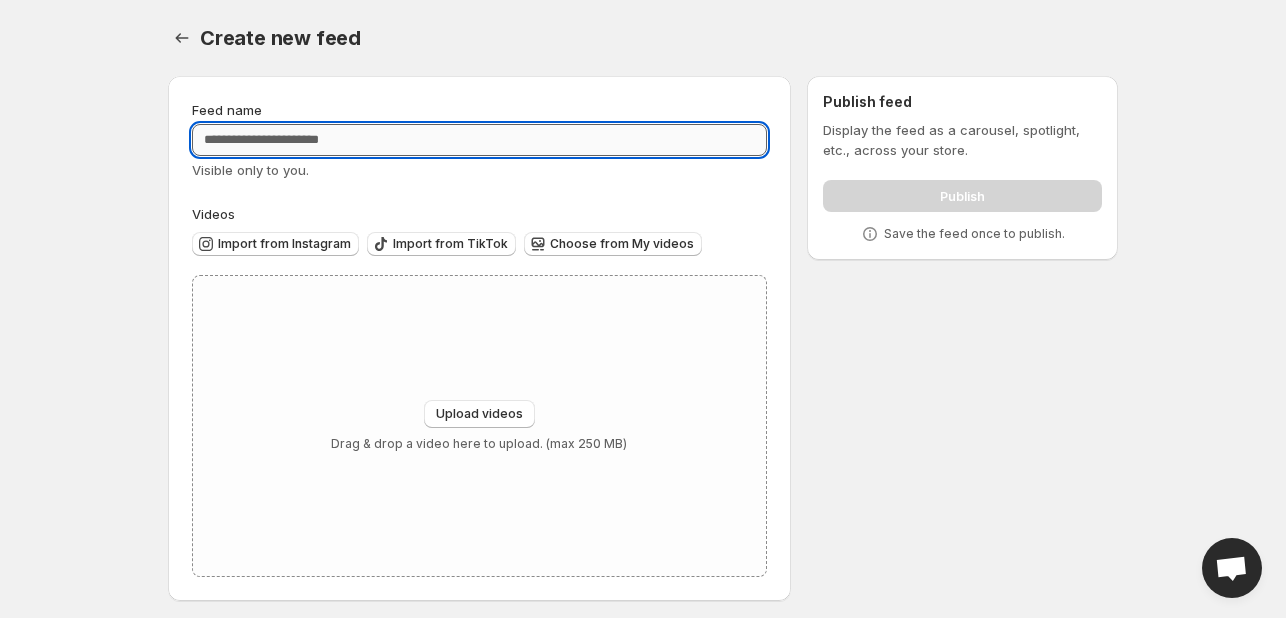 click on "Feed name" at bounding box center [479, 140] 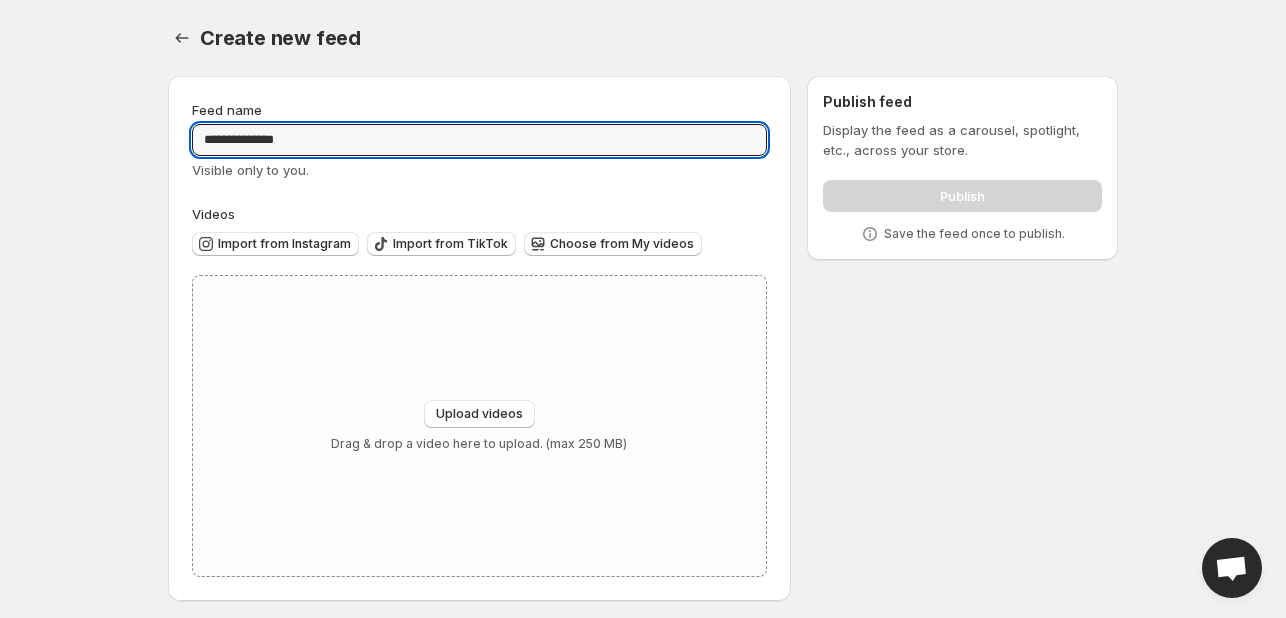 type on "**********" 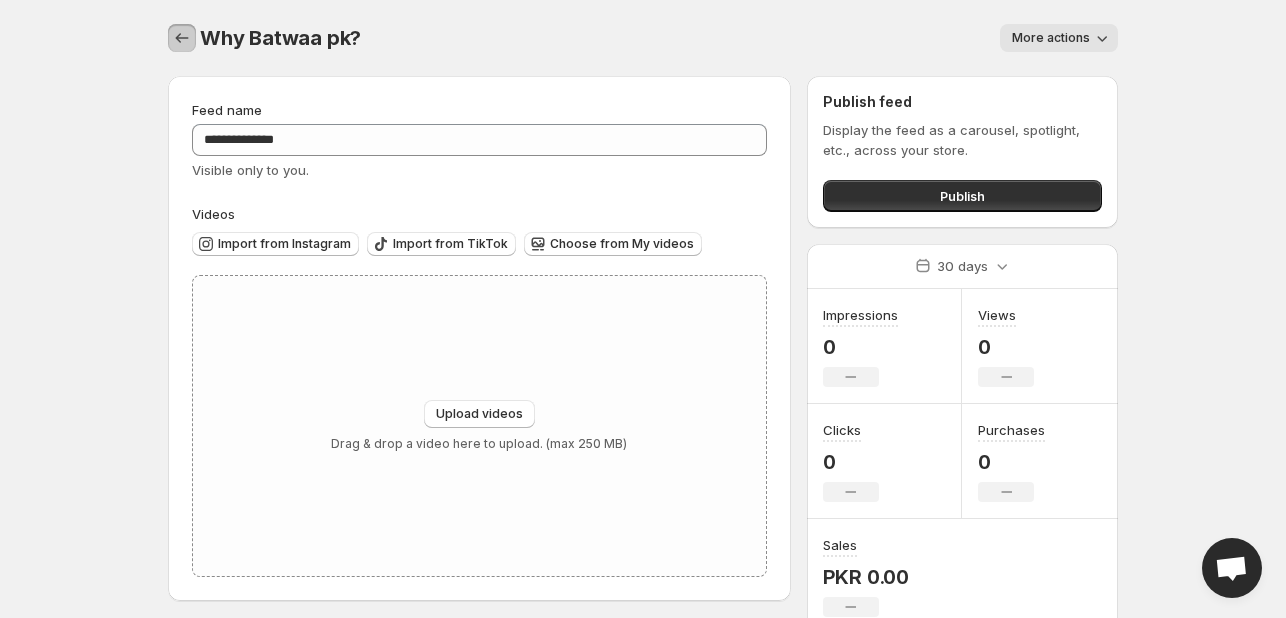 click at bounding box center [182, 38] 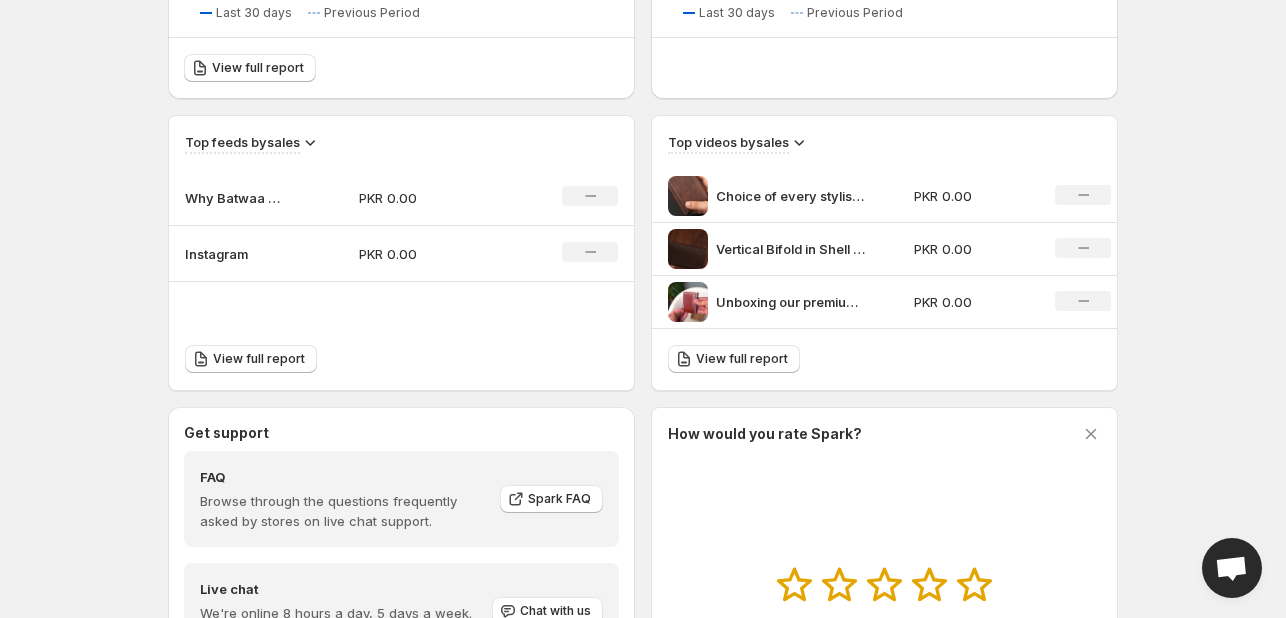 scroll, scrollTop: 595, scrollLeft: 0, axis: vertical 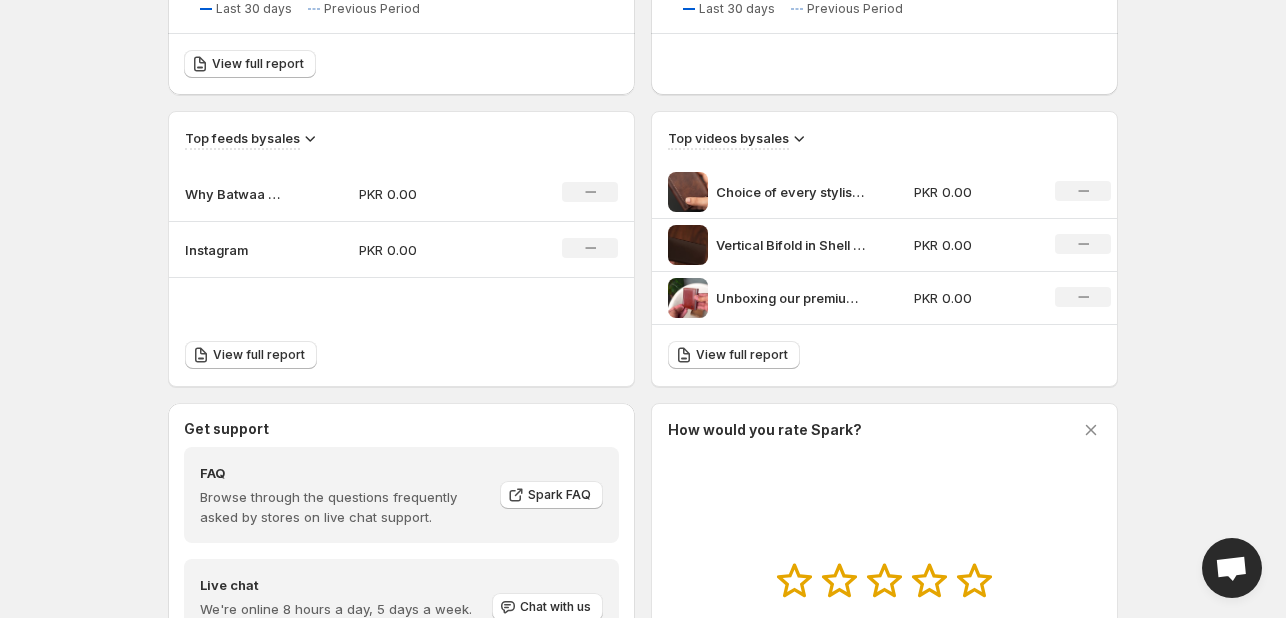 click on "PKR 0.00" at bounding box center (430, 250) 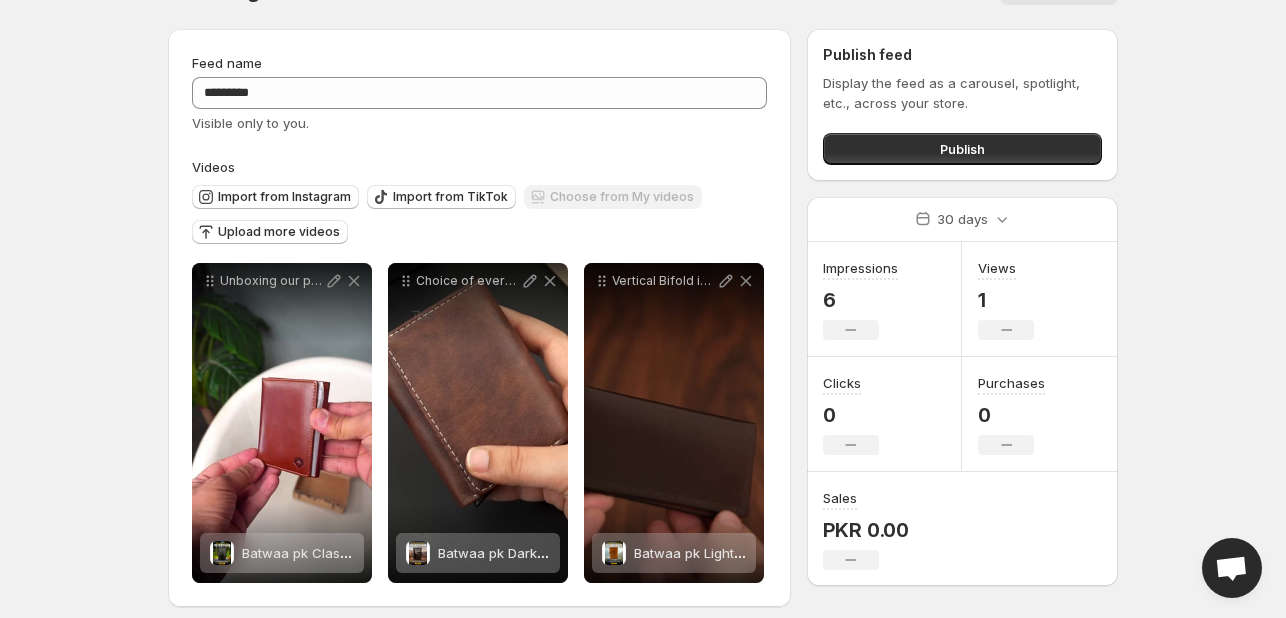 scroll, scrollTop: 61, scrollLeft: 0, axis: vertical 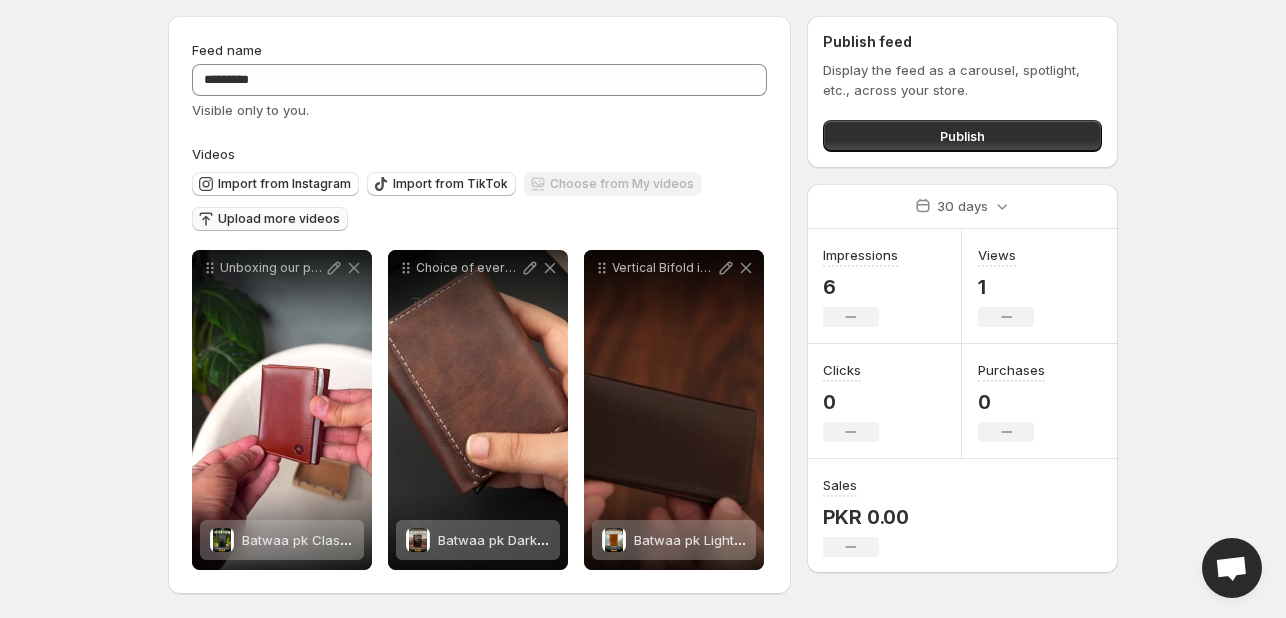 click on "Upload more videos" at bounding box center (279, 219) 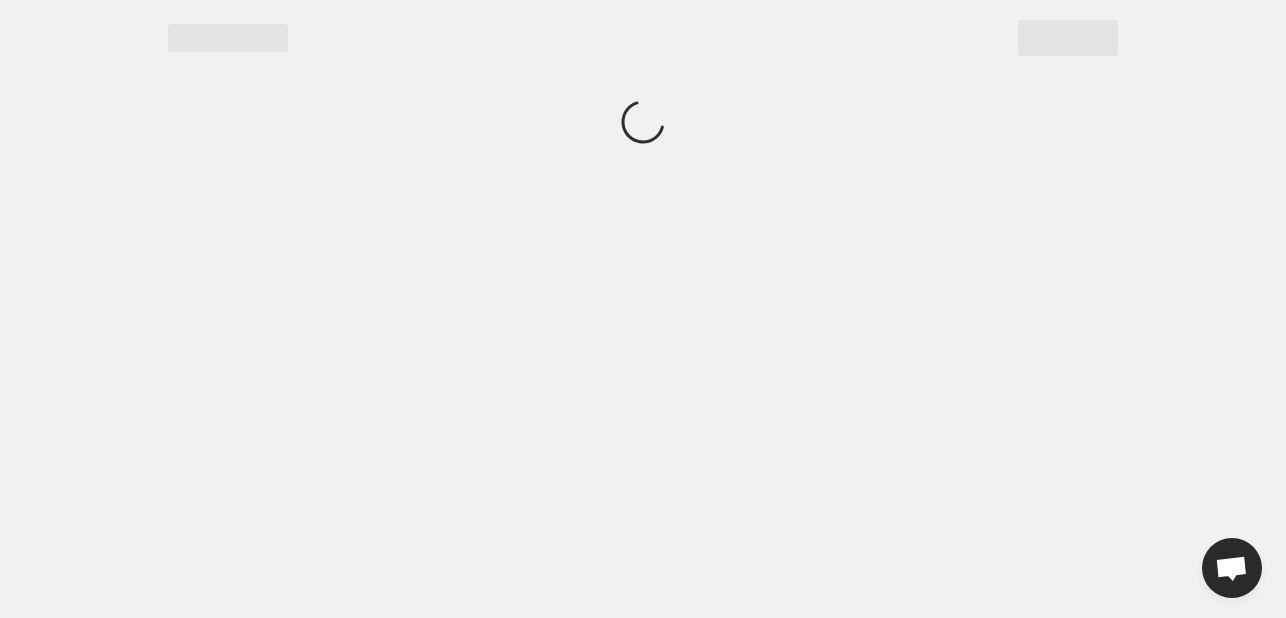 scroll, scrollTop: 0, scrollLeft: 0, axis: both 